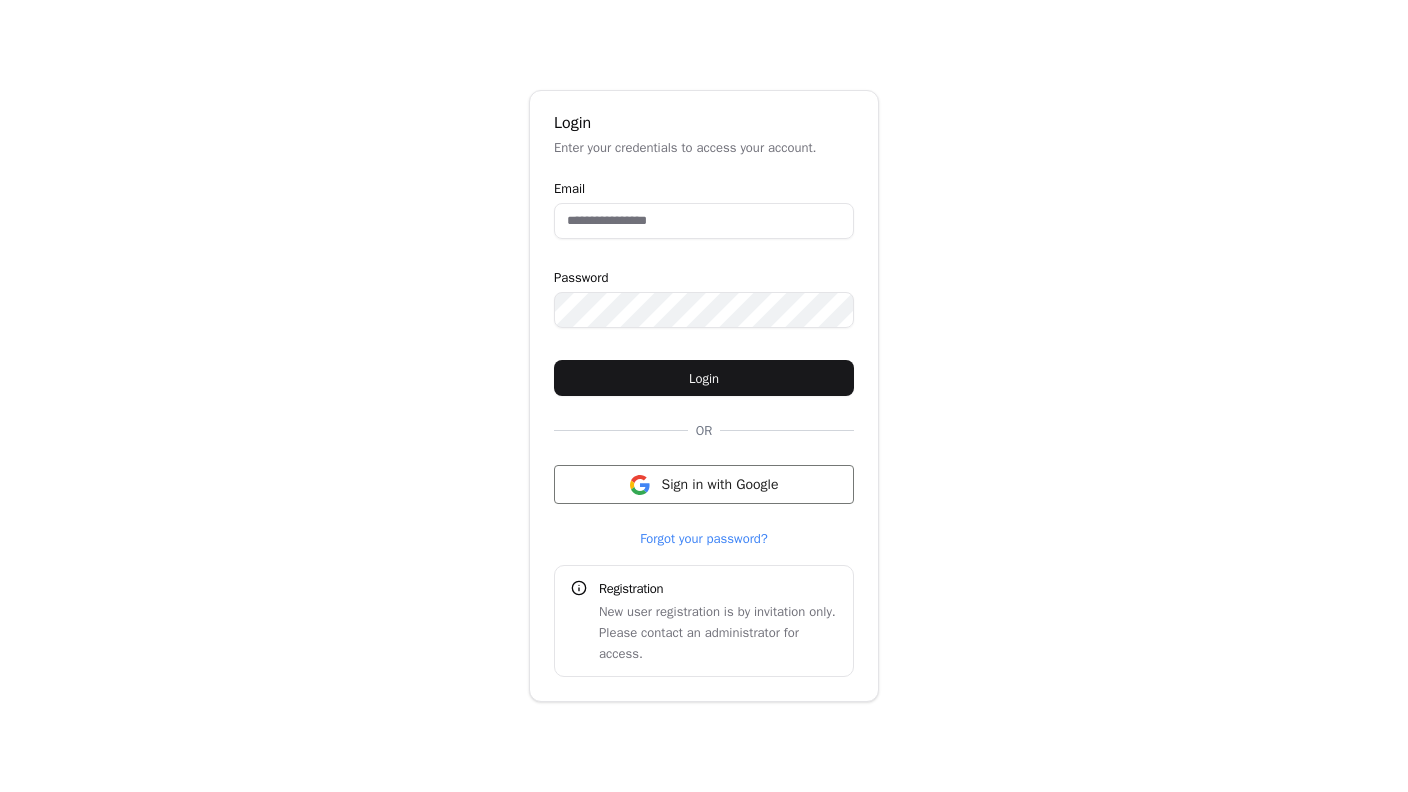 scroll, scrollTop: 0, scrollLeft: 0, axis: both 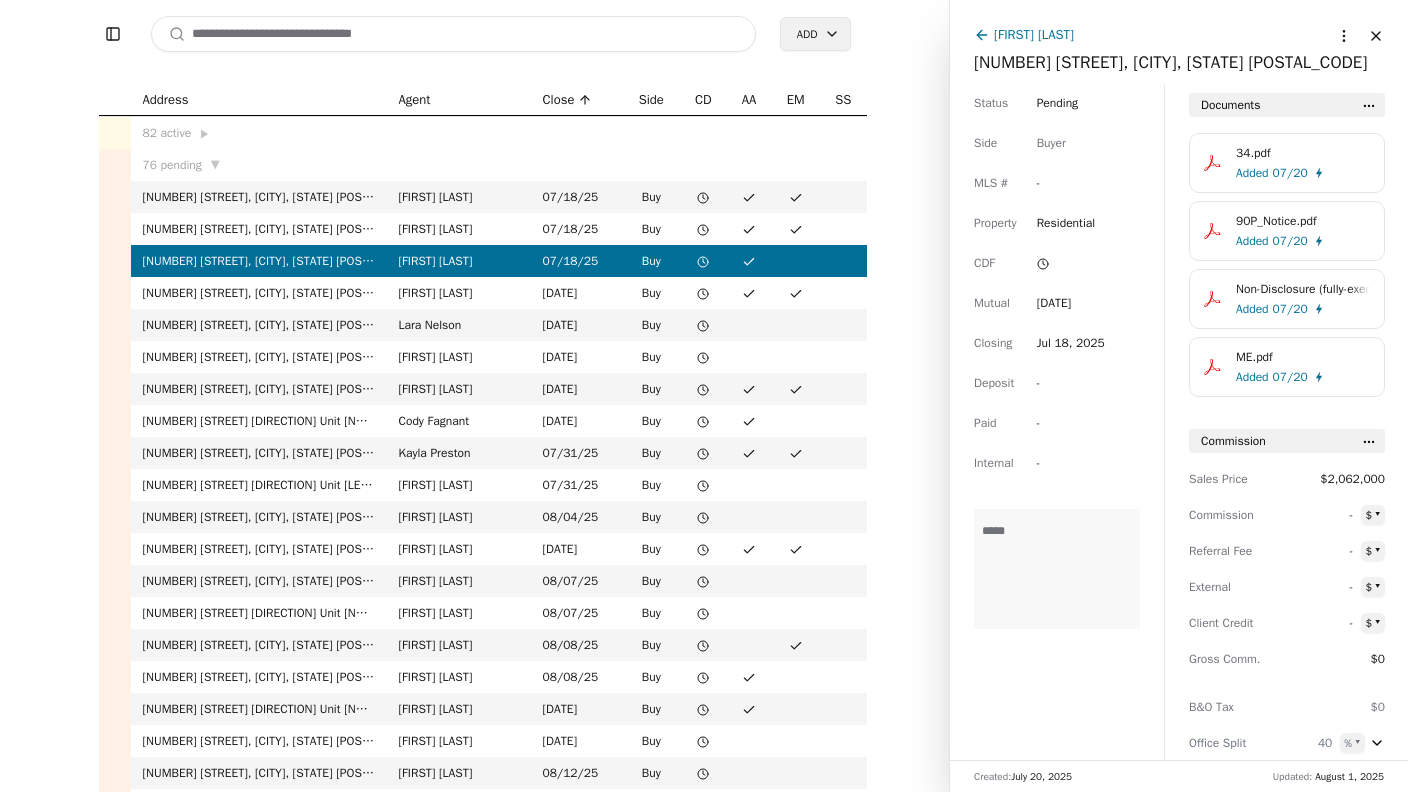 click on "Close" at bounding box center (1376, 36) 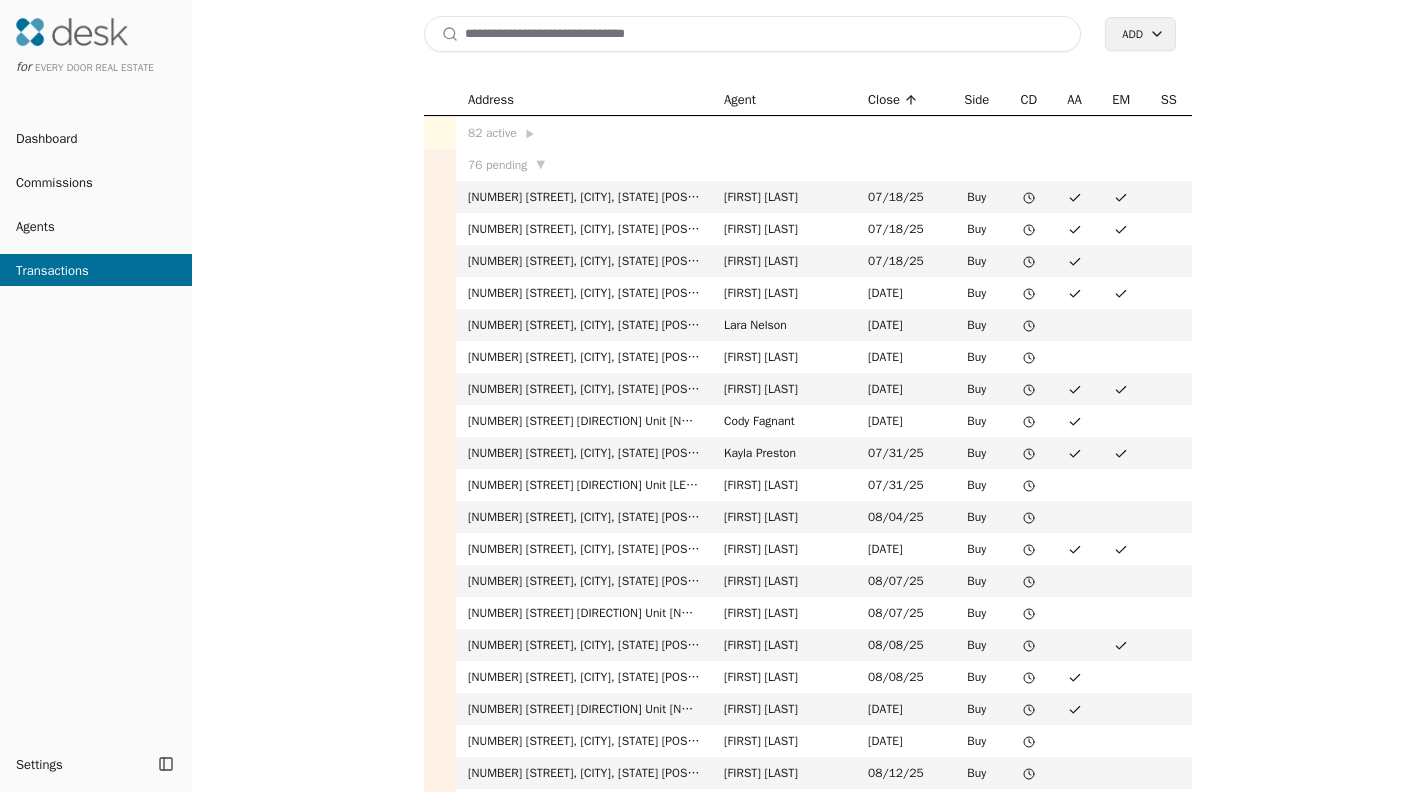 click on "Agents" at bounding box center (96, 226) 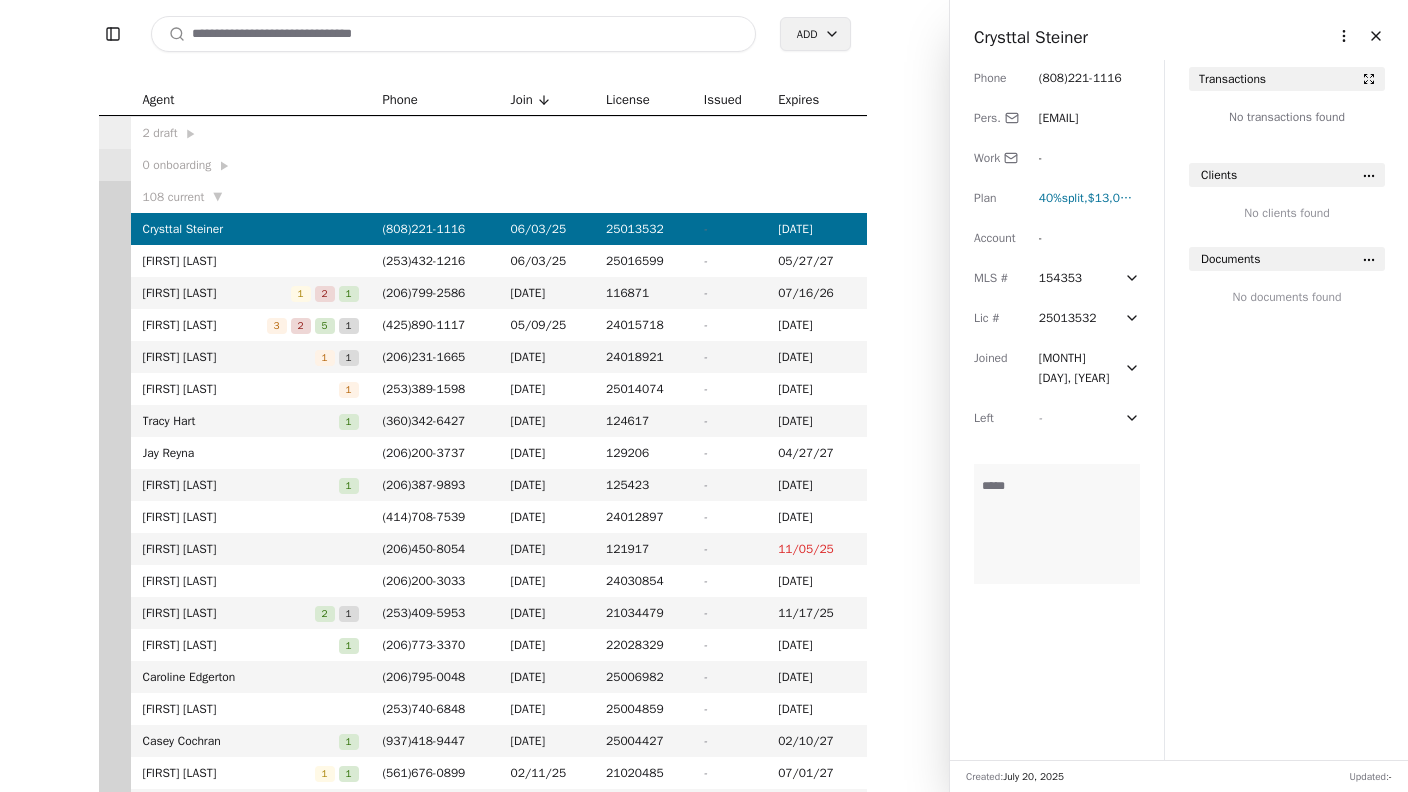 scroll, scrollTop: 0, scrollLeft: 0, axis: both 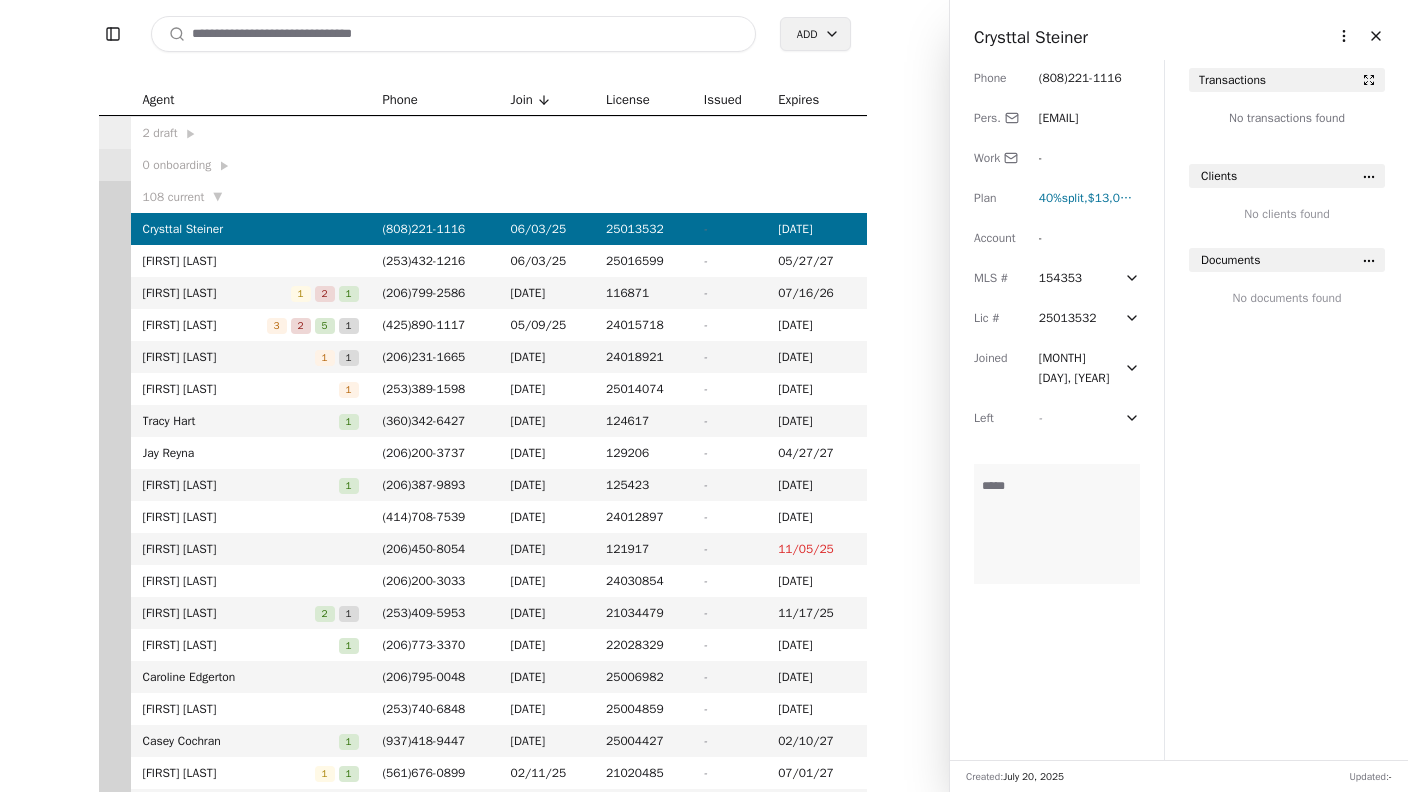 click on "-" at bounding box center [1057, 418] 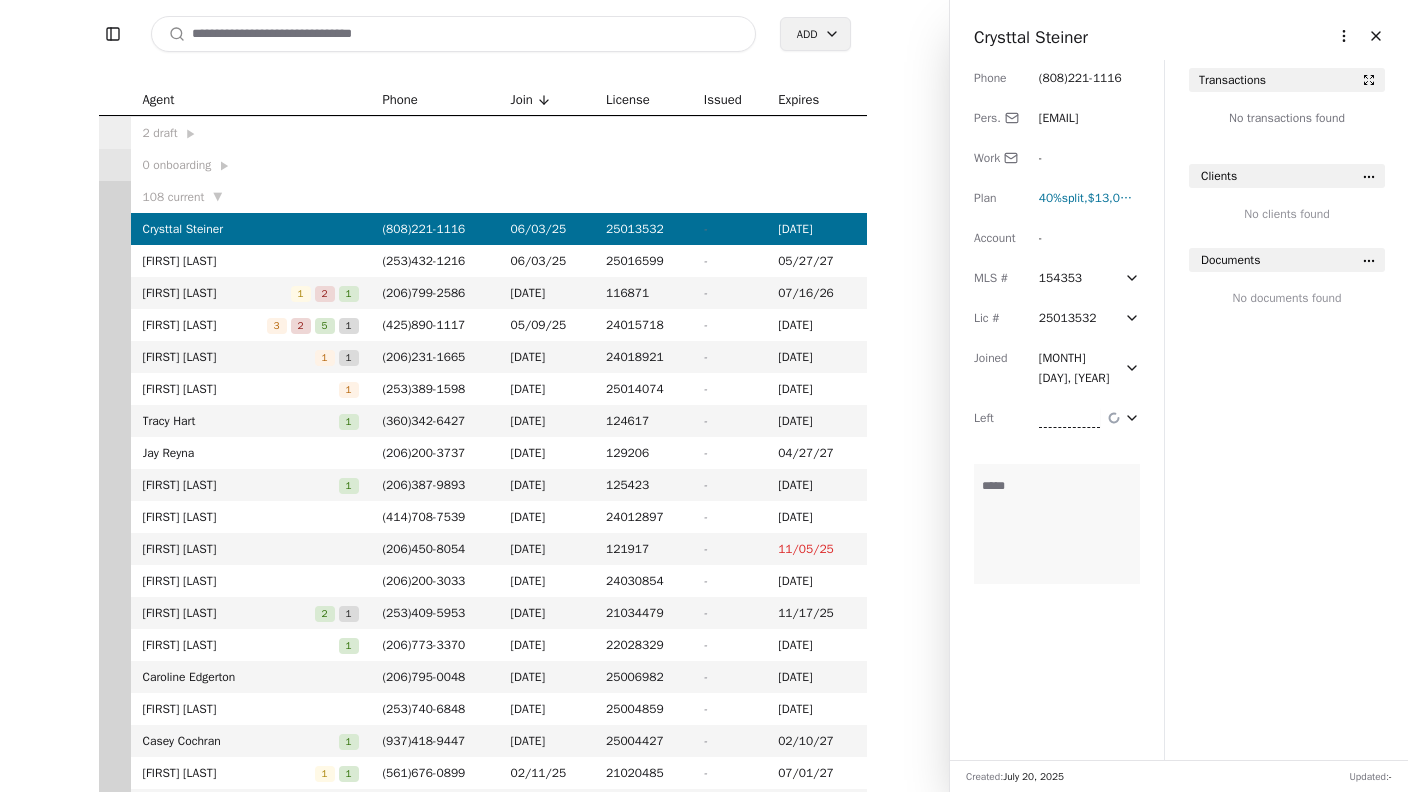 click 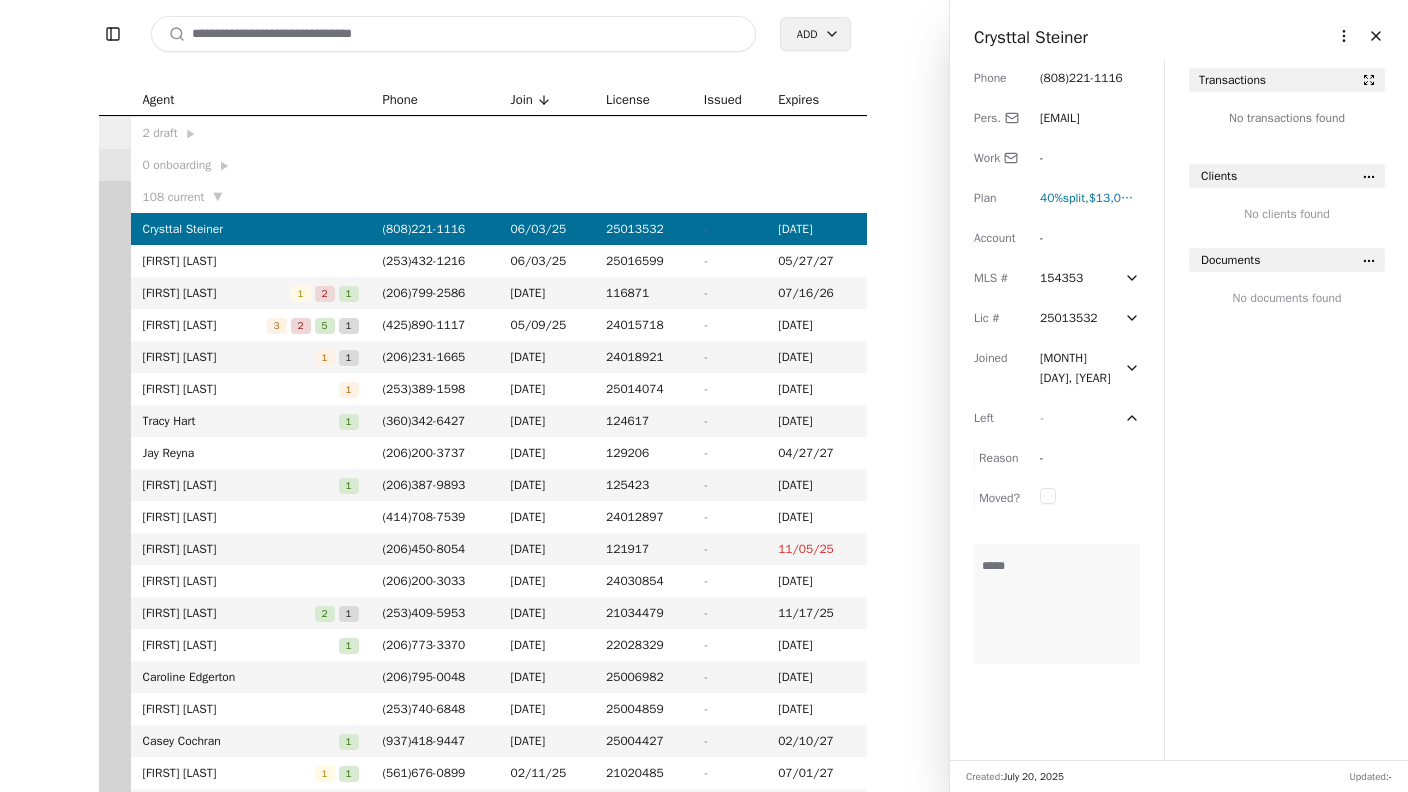 click on "[MONTH] [DAY], [YEAR]" at bounding box center (1090, 368) 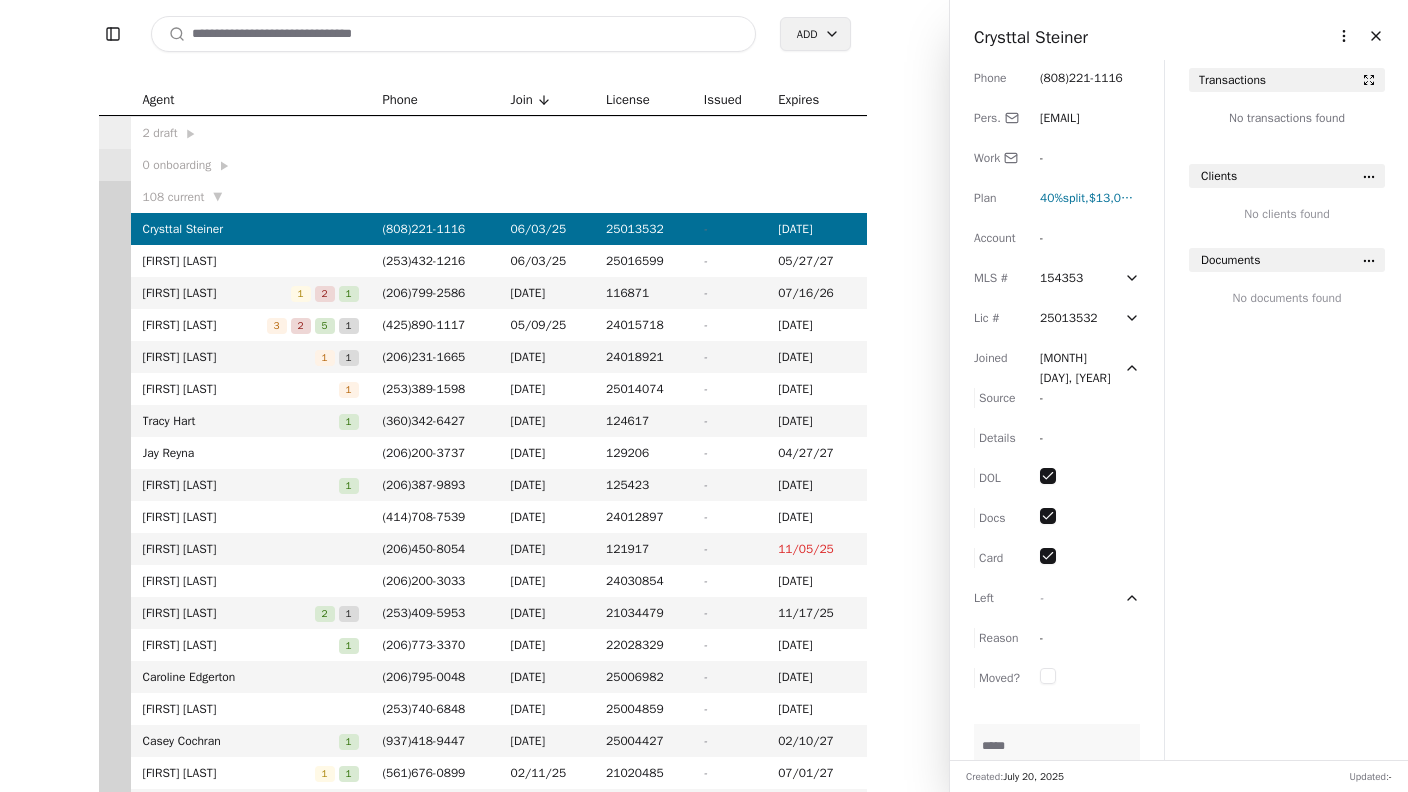 click on "25013532" at bounding box center [1090, 318] 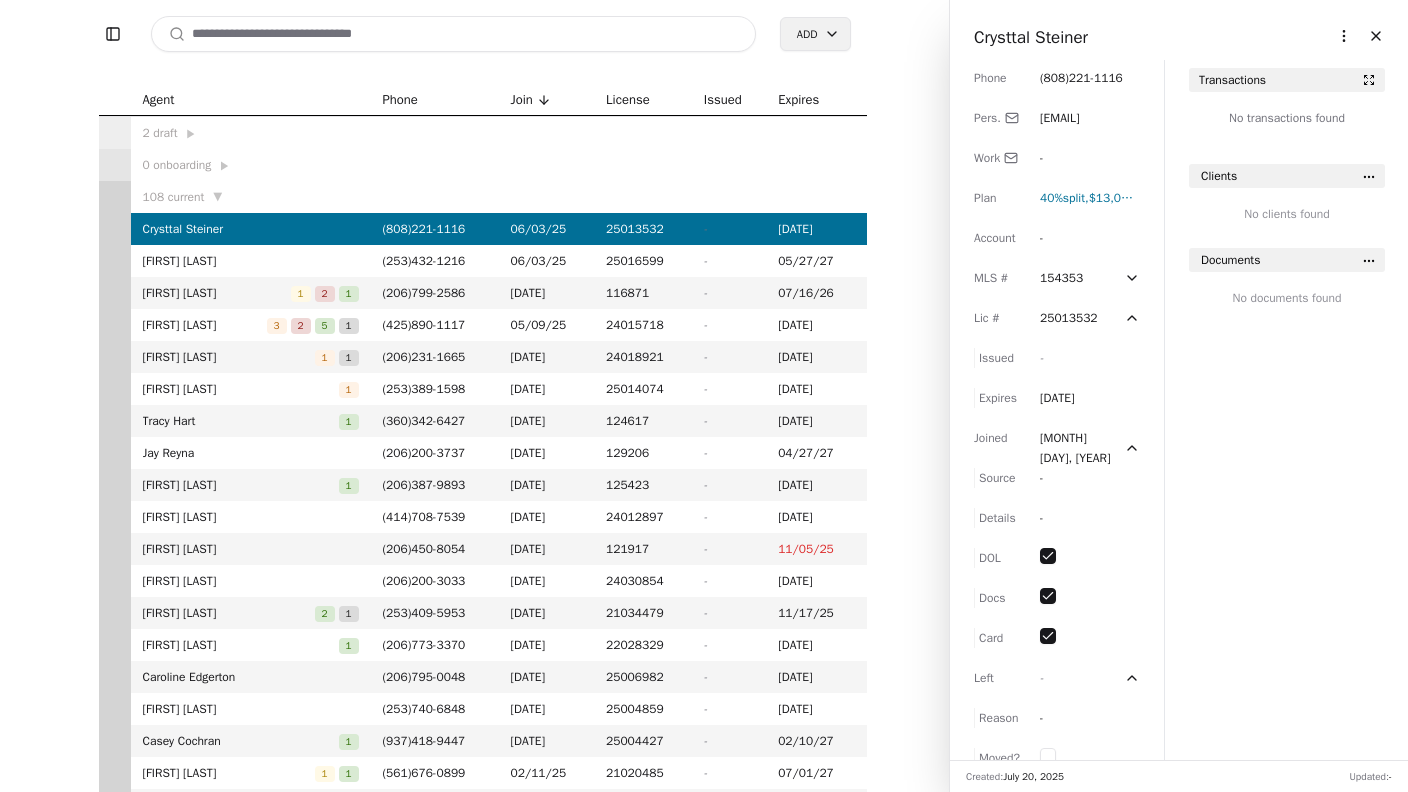 click on "Phone ( [PHONE] ) [PHONE] Pers. [EMAIL] Work - Plan 40% split , $13,000 cap Account - MLS # 154353 MLS NWMLS Lic # 25013532 Issued - Expires [DATE] Joined [DATE] Source - Details - DOL Docs Card Left - Reason - Moved? Commission Structure Commission Structure Transactions No transactions found Clients No clients found Documents Created: [DATE] Updated: - Production Report Production Report" at bounding box center [1057, 410] 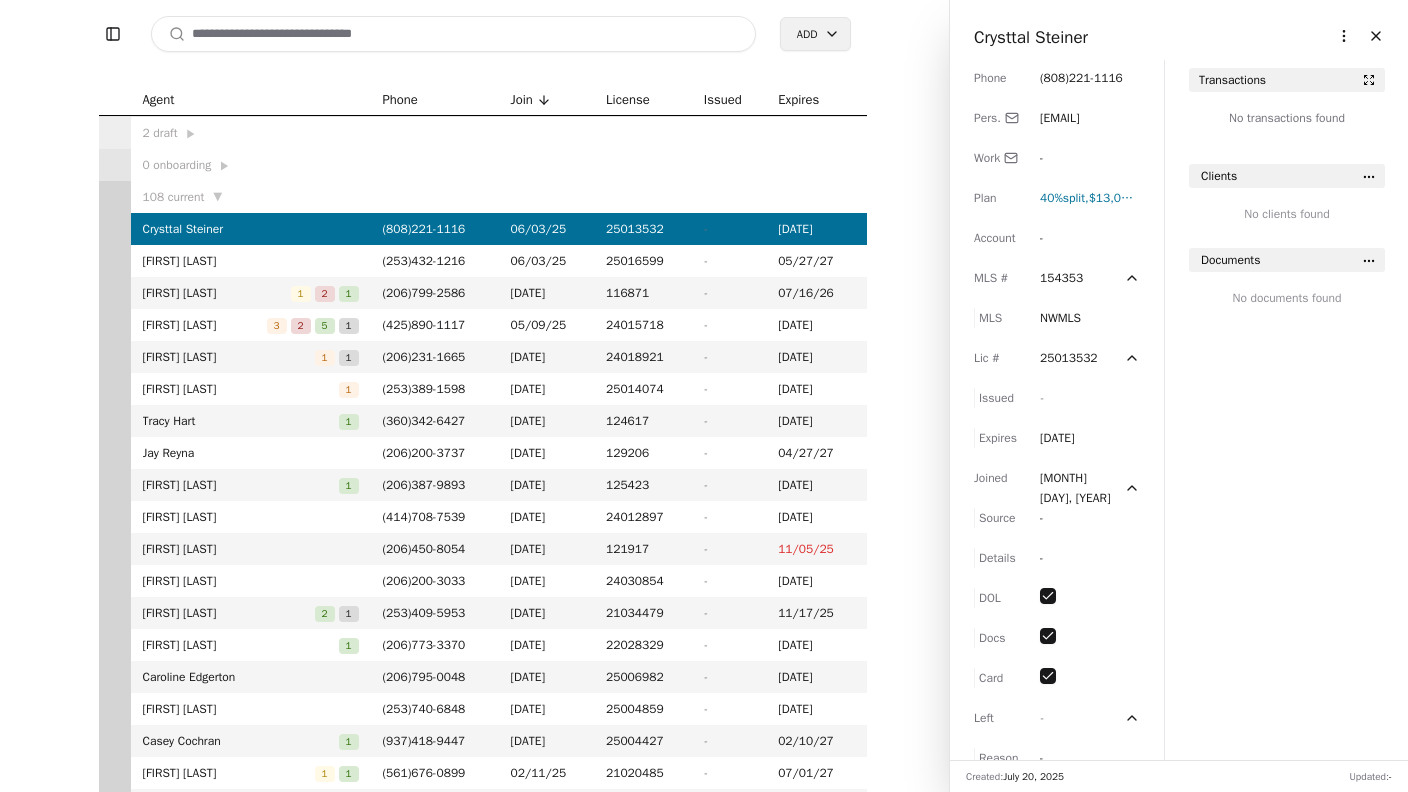 click on "Documents" at bounding box center [1230, 260] 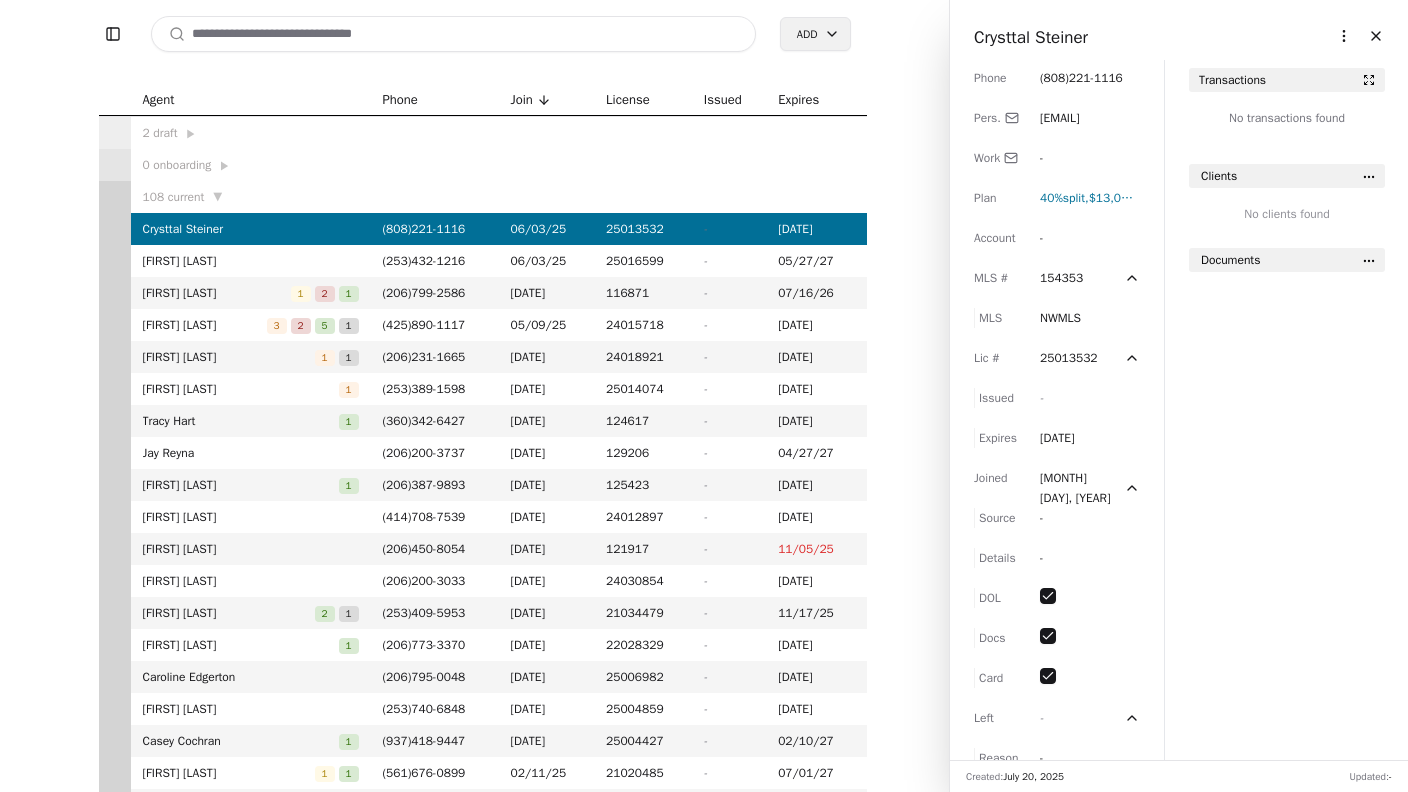 click at bounding box center [453, 34] 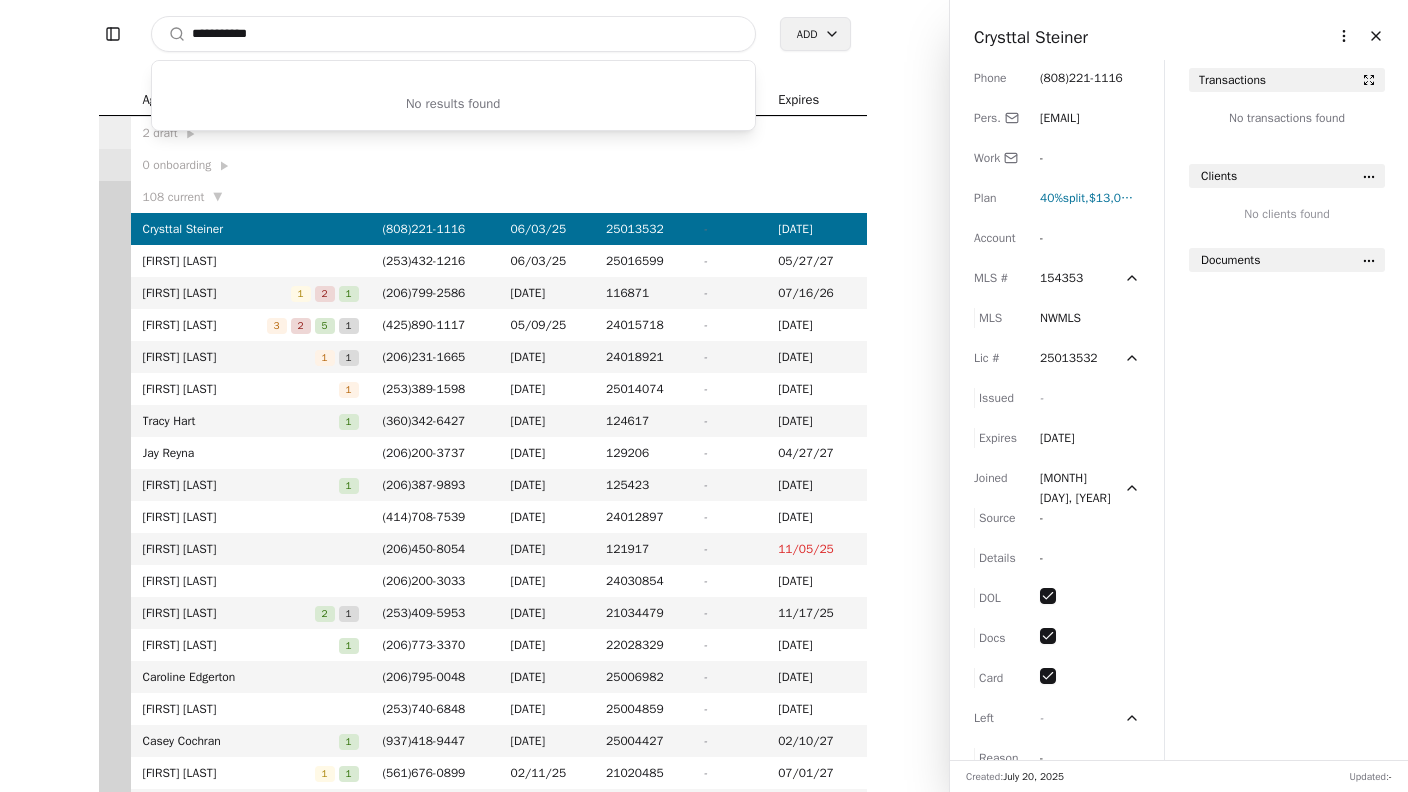 type 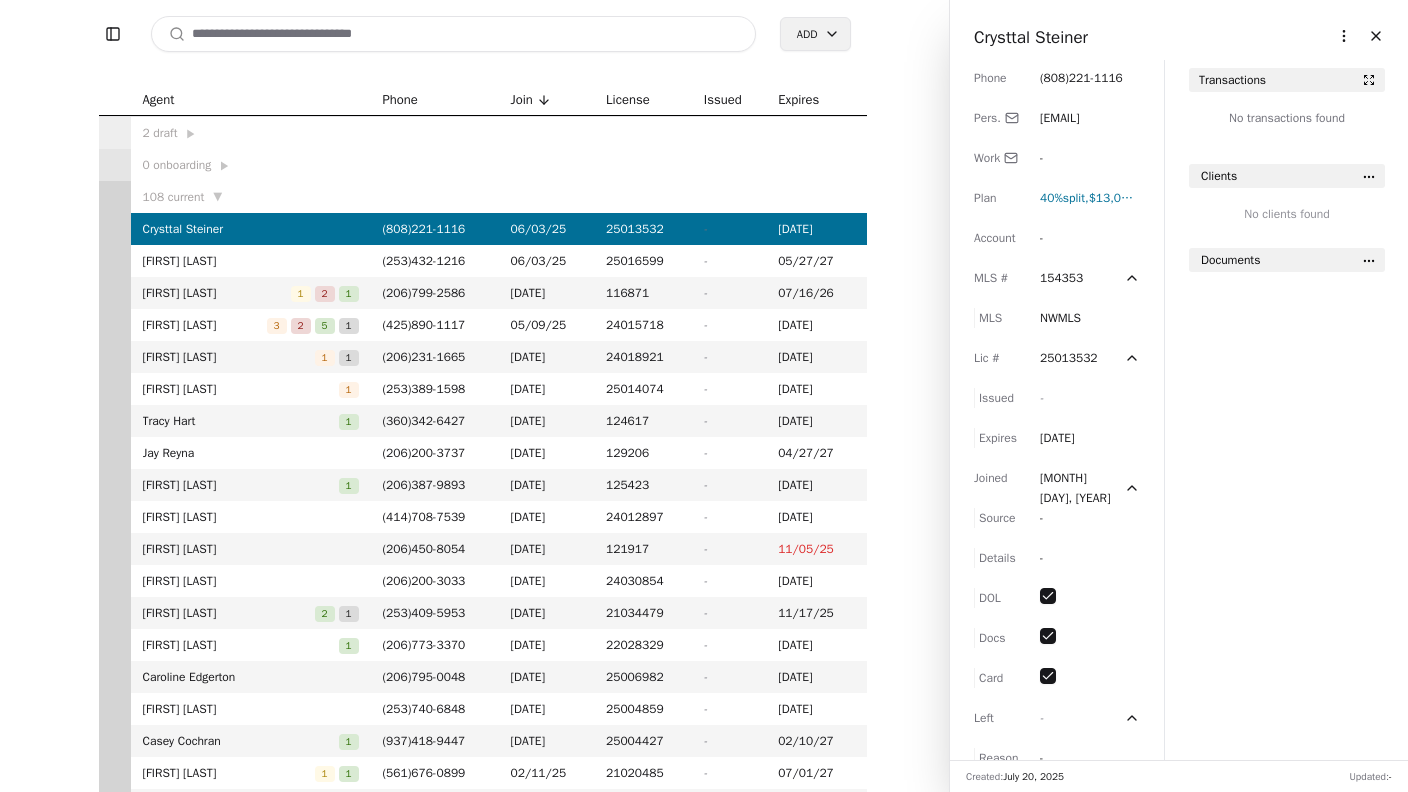 click on "Close" at bounding box center (1376, 36) 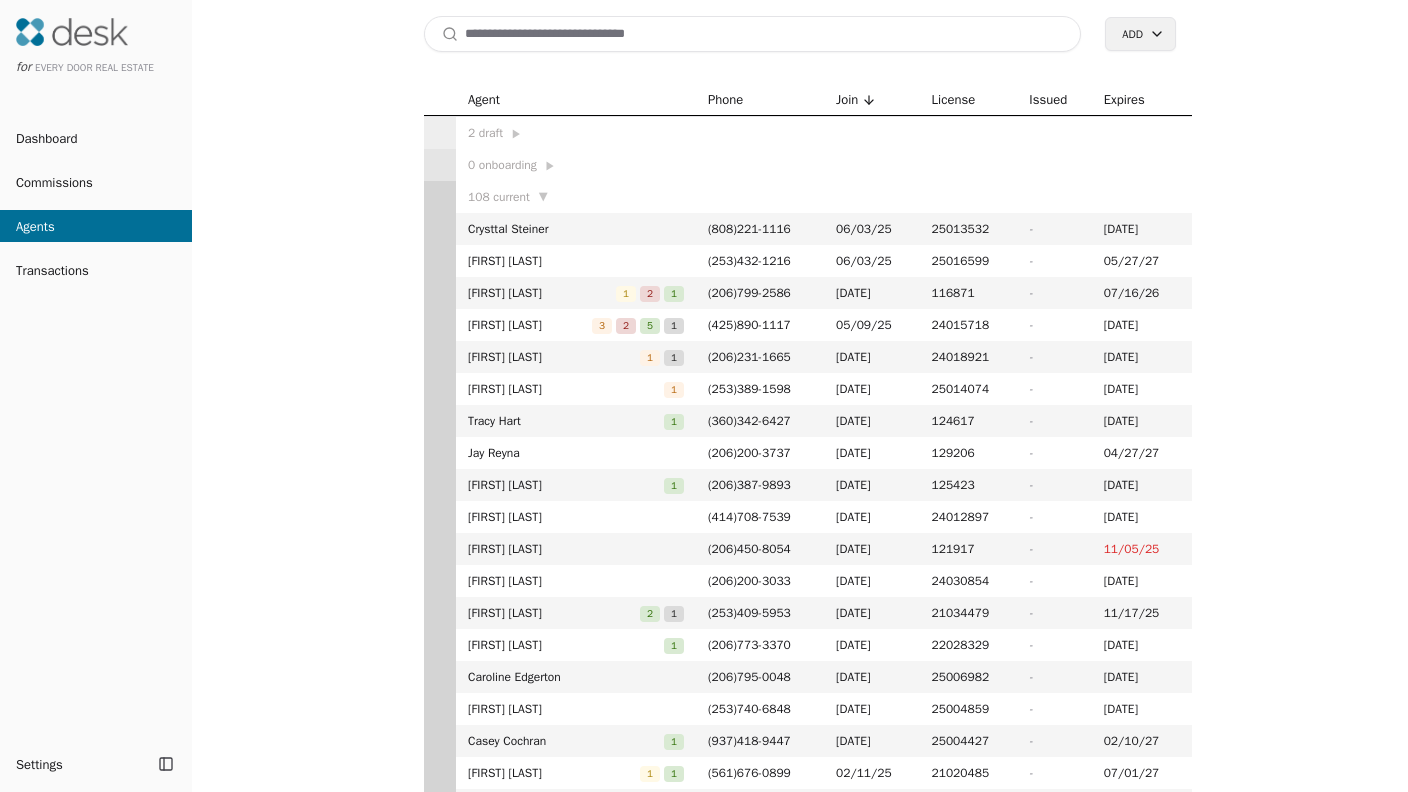 click on "Transactions" at bounding box center (44, 270) 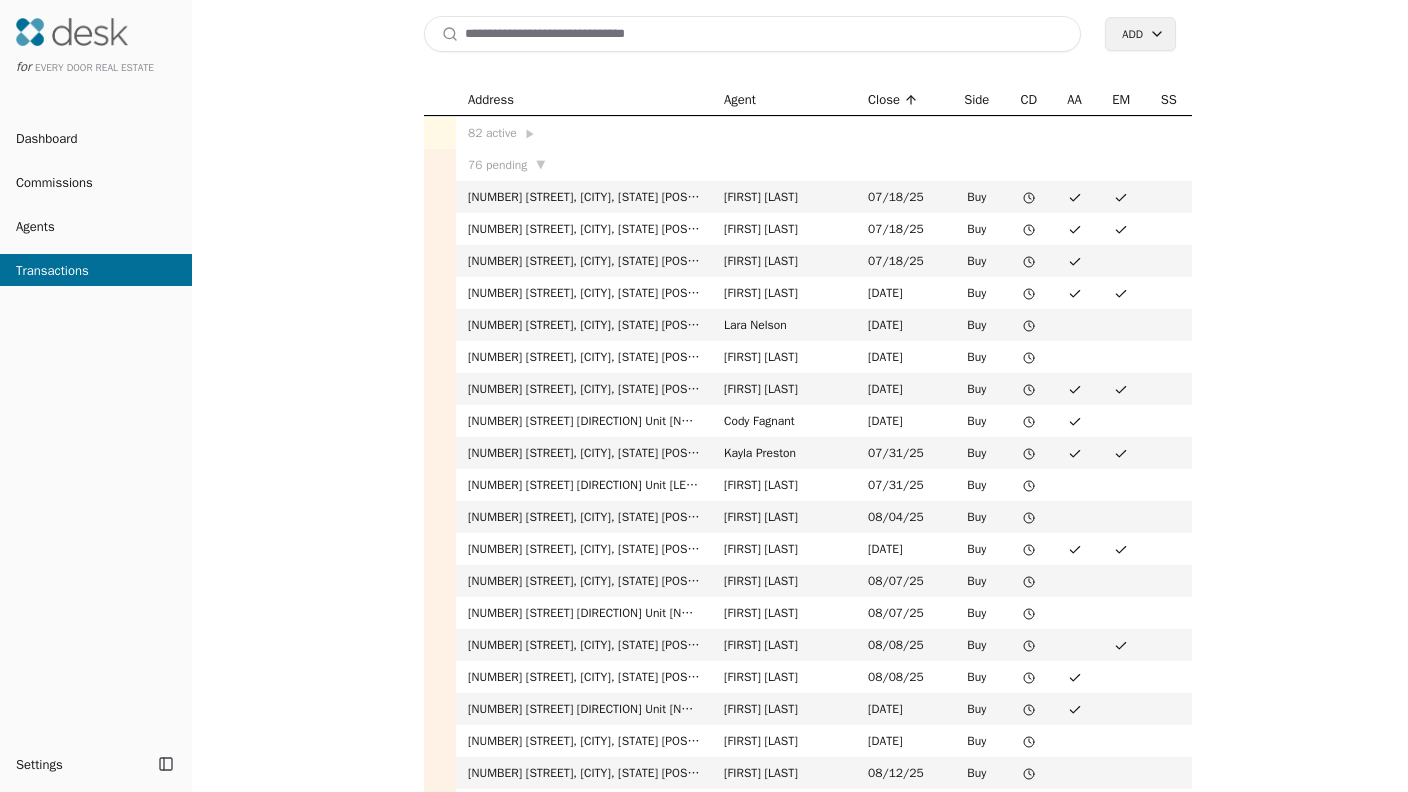 click at bounding box center [752, 34] 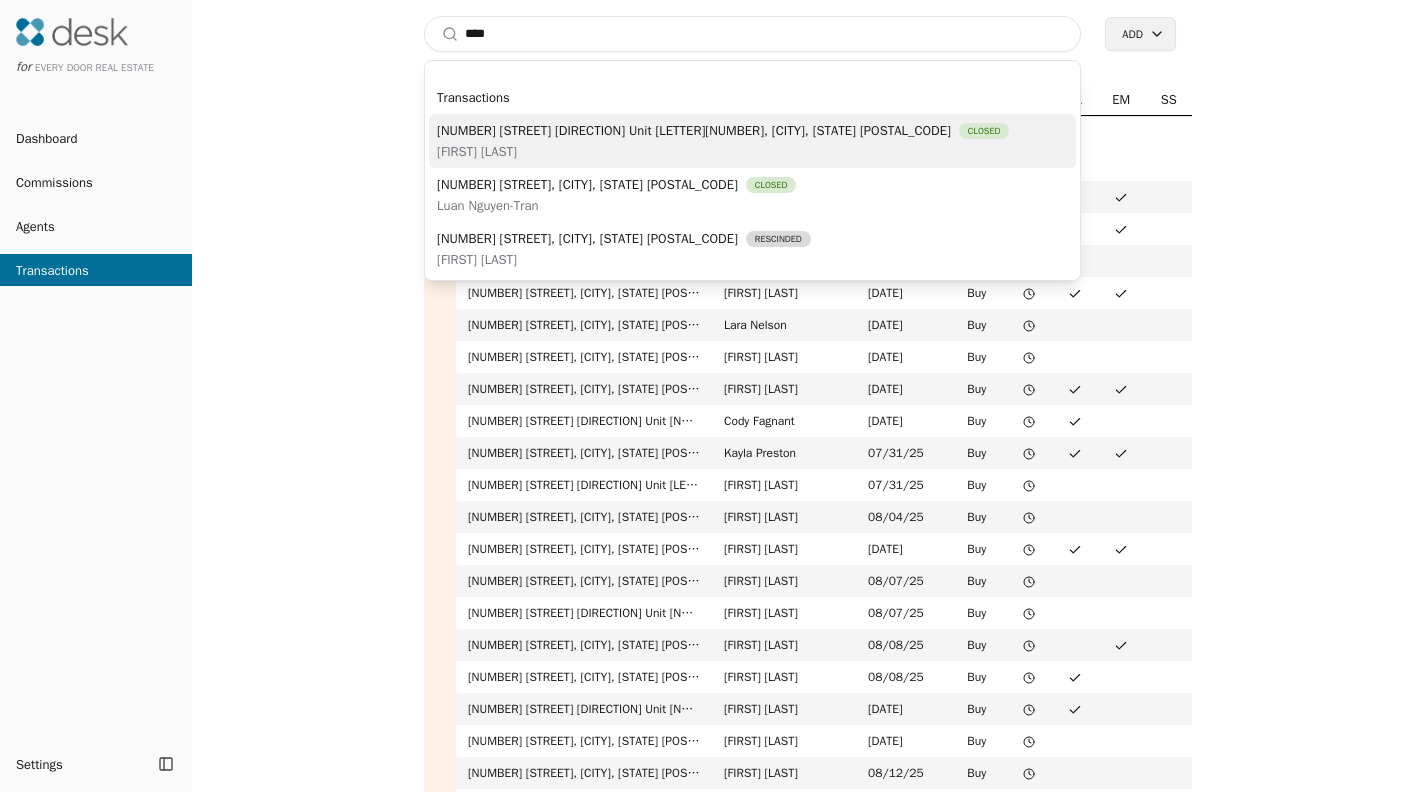 type on "*****" 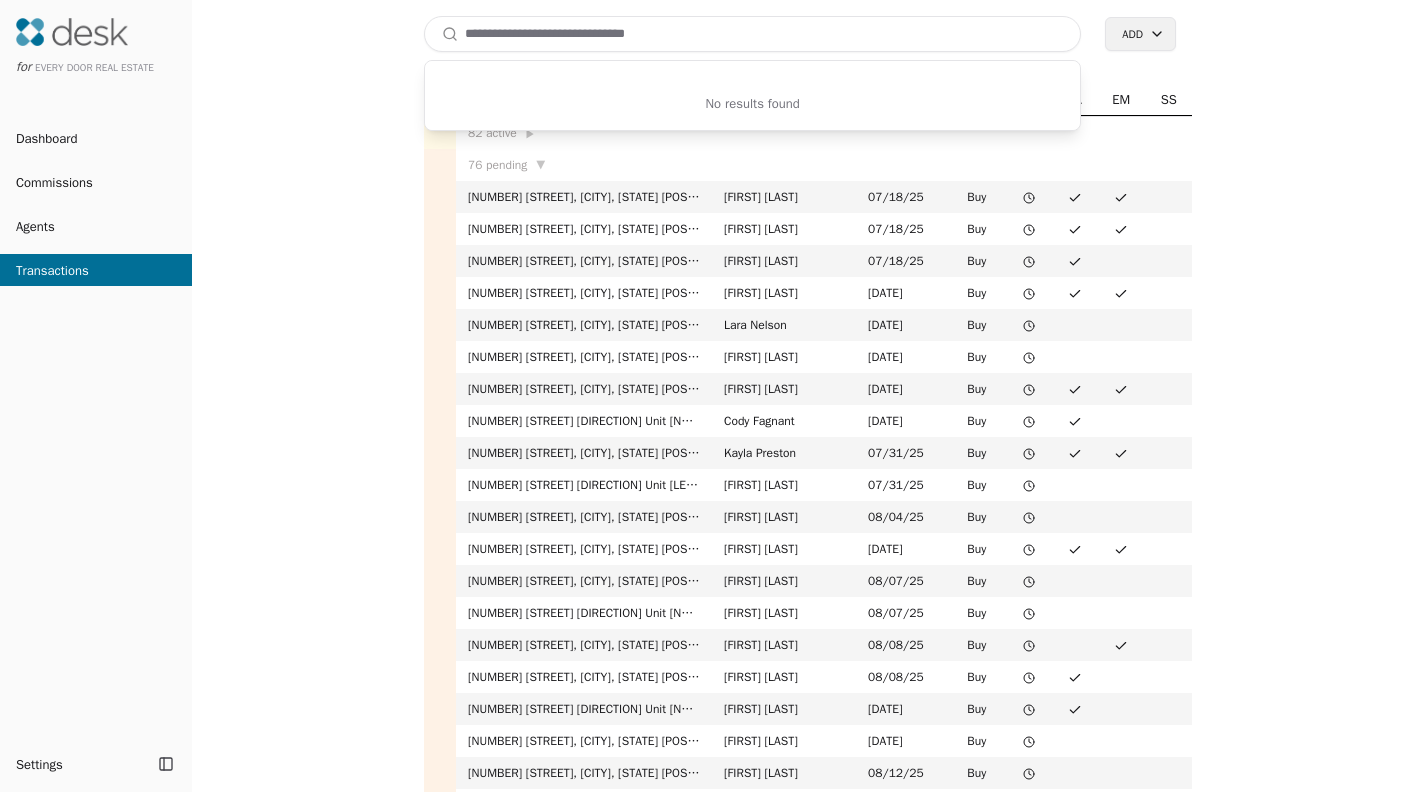 click on "Address Agent Close Side CD AA EM SS [NUMBER] active ▶ [NUMBER] pending ▼ [NUMBER] [STREET], [CITY], [STATE] [POSTAL_CODE] [FIRST] [LAST] [DATE] Buy [NUMBER] [STREET], [CITY], [STATE] [POSTAL_CODE] [FIRST] [LAST] [DATE] Buy [NUMBER] [STREET], [CITY], [STATE] [POSTAL_CODE] [FIRST] [LAST] [DATE] Buy [NUMBER] [STREET], [CITY], [STATE] [POSTAL_CODE] [FIRST] [LAST] [DATE] Buy [NUMBER] [STREET], [CITY], [STATE] [POSTAL_CODE] [FIRST] [LAST] [DATE] Buy [NUMBER] [STREET], [CITY], [STATE] [POSTAL_CODE] [FIRST] [LAST] [DATE] Buy [NUMBER] [STREET] [DIRECTION] [DIRECTION], [CITY], [STATE] [POSTAL_CODE] [FIRST] [LAST] [DATE] Buy [NUMBER] [STREET], [CITY], [STATE] [POSTAL_CODE] [FIRST] [LAST] [DATE] Buy [NUMBER] [STREET] [DIRECTION] Unit [LETTER][NUMBER], [CITY], [STATE] [POSTAL_CODE] [FIRST] [LAST] [DATE] Buy [NUMBER] [STREET], [CITY], [STATE] [POSTAL_CODE] [FIRST] [LAST] [DATE] Buy [NUMBER] [STREET], [CITY], [STATE] [POSTAL_CODE] [FIRST] [LAST] [DATE] Buy [NUMBER] [STREET], [CITY], [STATE] [POSTAL_CODE] [FIRST] [LAST] [DATE] Buy [NUMBER] [STREET] [DIRECTION] Unit [NUMBER], [CITY], [STATE] [POSTAL_CODE] [FIRST] [LAST] [DATE] Buy [FIRST] [LAST] Buy" at bounding box center (808, 438) 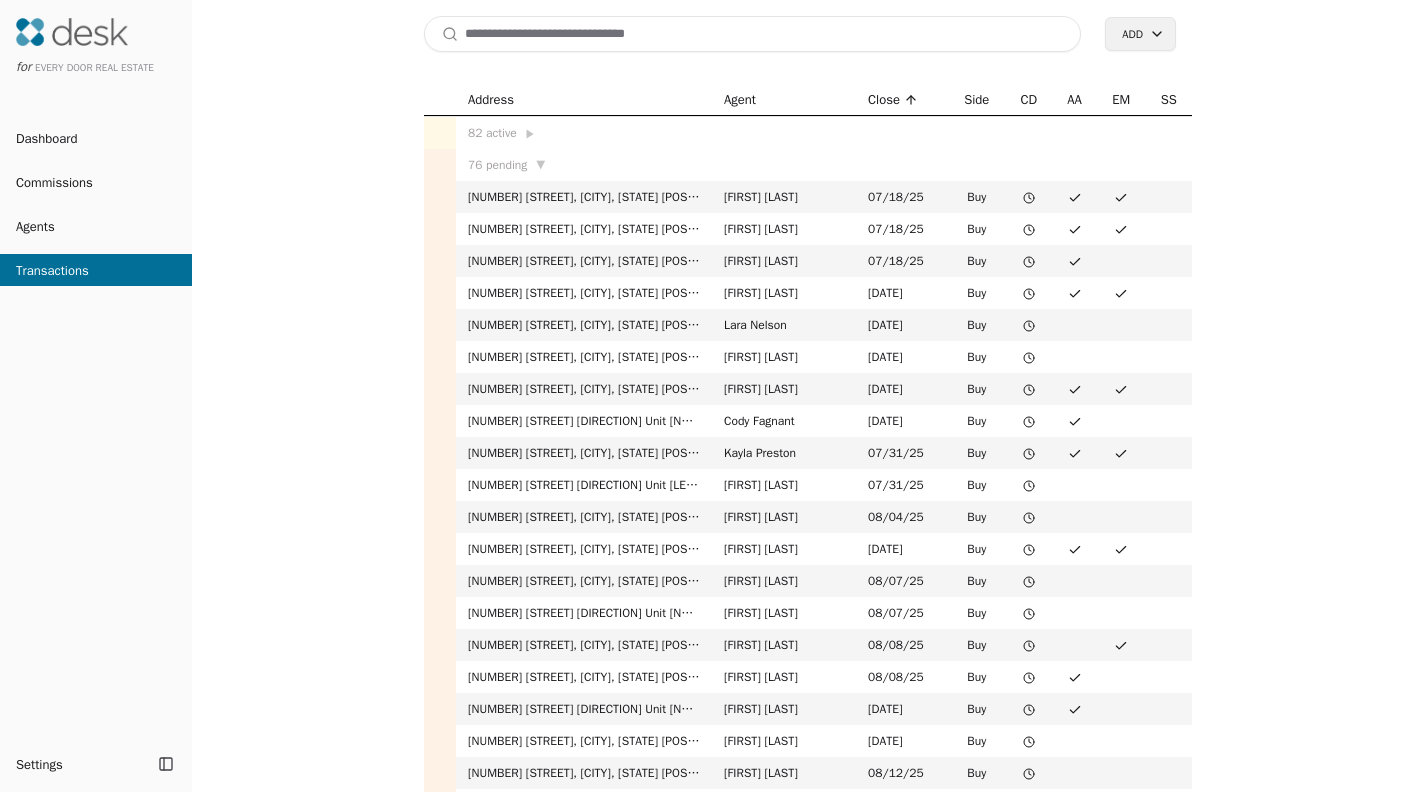 click on "▶" at bounding box center (530, 134) 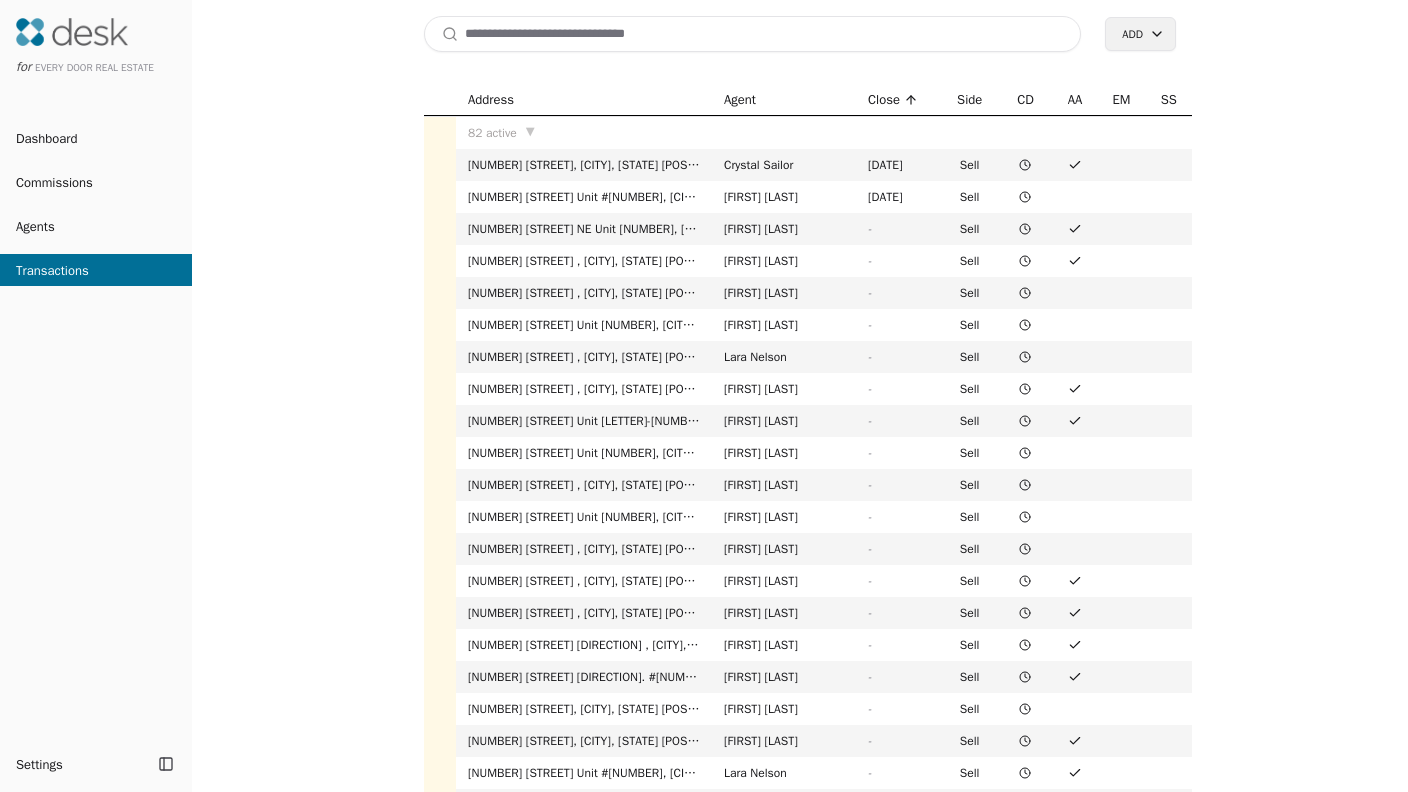 click at bounding box center [752, 34] 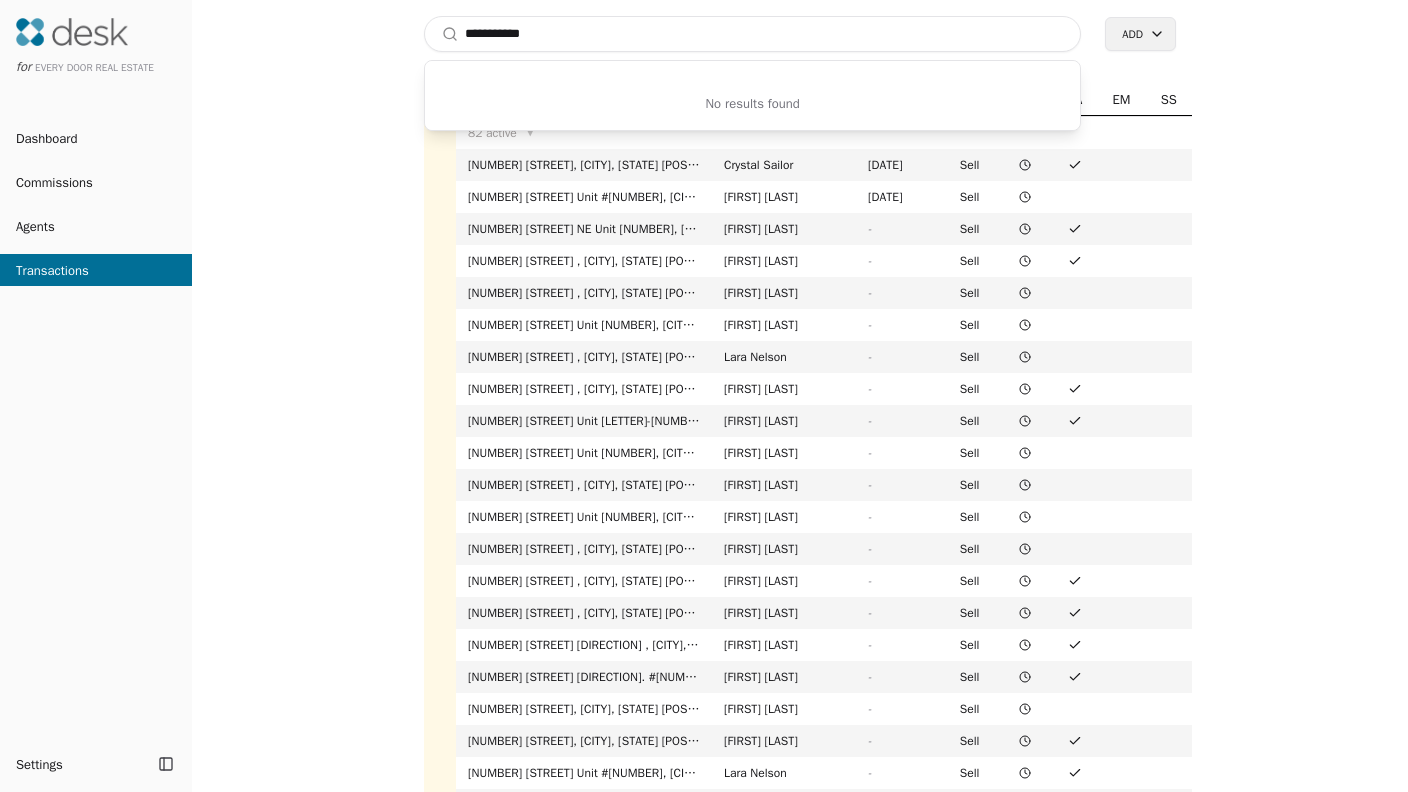 drag, startPoint x: 570, startPoint y: 38, endPoint x: 502, endPoint y: 39, distance: 68.007355 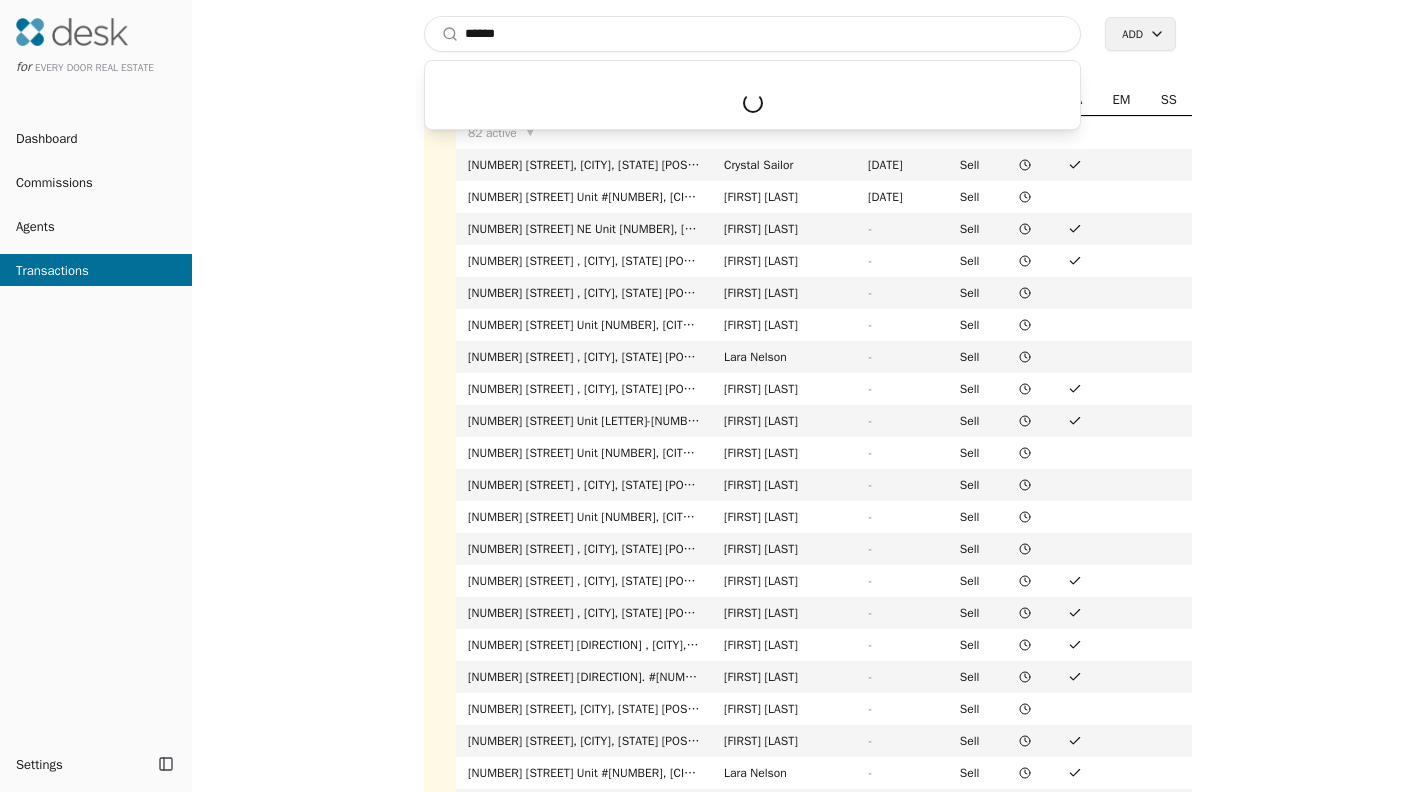 type on "*****" 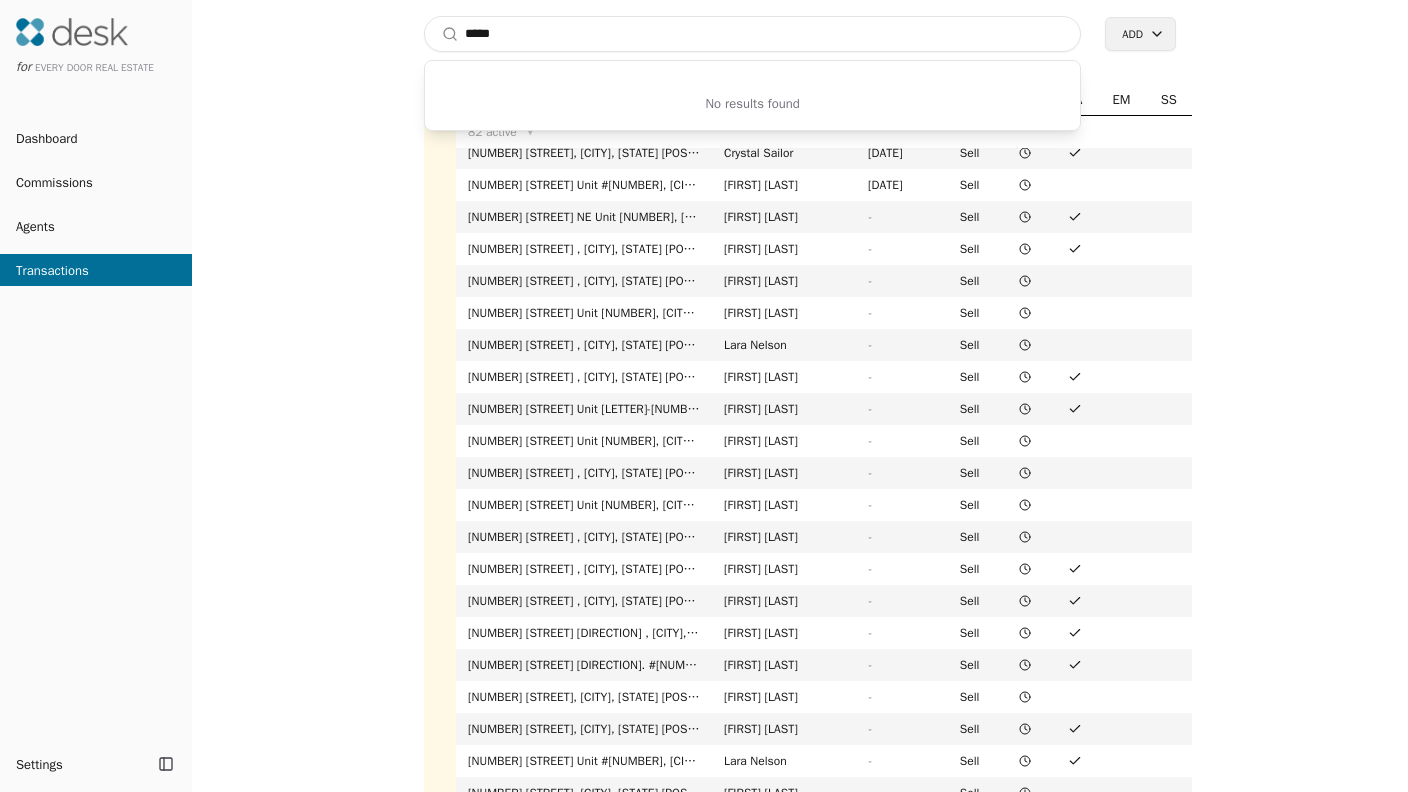 scroll, scrollTop: 0, scrollLeft: 0, axis: both 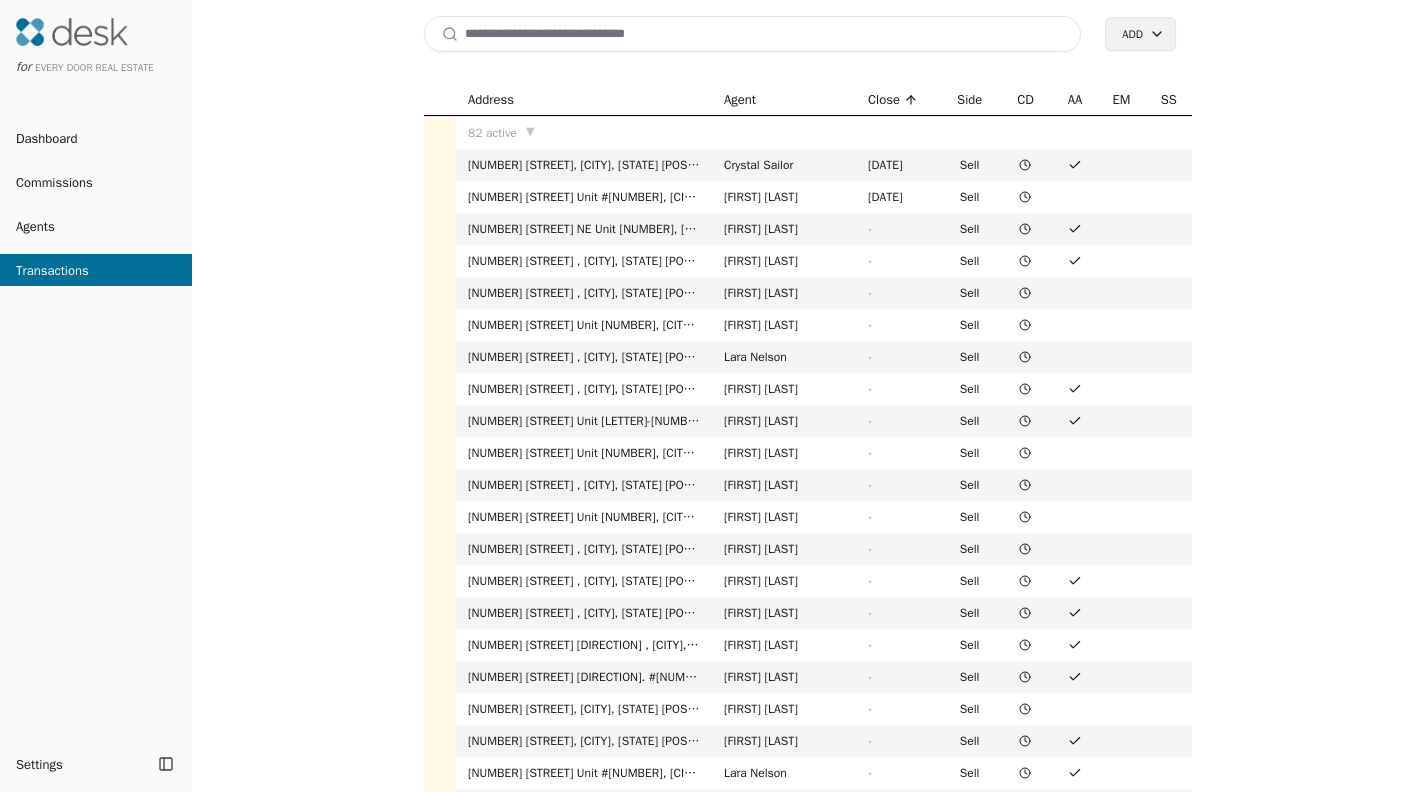 click on "Address Agent Close Side CD AA EM SS 82   active ▼ [NUMBER] [STREET], [CITY], [STATE] [POSTAL_CODE] [FIRST] [LAST] [DATE] Sell [NUMBER] [STREET] Unit [NUMBER], [CITY], [STATE] [POSTAL_CODE] [FIRST] [LAST] Sell [PHONE] [STREET] [CITY], [STATE] [POSTAL_CODE] [FIRST] [LAST] - Sell [NUMBER] [STREET] , [CITY], [STATE] [POSTAL_CODE] [FIRST] [LAST] - Sell [NUMBER] [STREET] , [CITY], [STATE] [POSTAL_CODE] [FIRST] [LAST] - Sell [NUMBER] [STREET] Unit [NUMBER], [CITY], [STATE] [POSTAL_CODE] [FIRST] [LAST] - Sell [NUMBER] [STREET] , [CITY], [STATE] [POSTAL_CODE] [FIRST] [LAST] - Sell [NUMBER] [STREET] , [CITY], [STATE] [POSTAL_CODE] [FIRST] [LAST] - Sell [NUMBER] [STREET] Unit [NUMBER], [CITY], [STATE] [POSTAL_CODE] [FIRST] [LAST] - Sell [NUMBER] [STREET] , [CITY], [STATE] [POSTAL_CODE] [FIRST] [LAST] - Sell [NUMBER] [STREET] Unit [NUMBER], [CITY], [STATE] [POSTAL_CODE] [FIRST] [LAST] - Sell [NUMBER] [STREET] Unit [NUMBER], [CITY], [STATE] [POSTAL_CODE] [FIRST] [LAST] - Sell [NUMBER] [STREET] , [CITY], [STATE] [POSTAL_CODE] [FIRST] [LAST] - Sell [NUMBER] [STREET] , [CITY], [STATE] [POSTAL_CODE] [FIRST] [LAST] - Sell [NUMBER] [STREET] , [CITY], [STATE] [POSTAL_CODE] [FIRST] [LAST] - Sell [NUMBER] [STREET] , [CITY], [STATE] [POSTAL_CODE] [FIRST] [LAST] - Sell [NUMBER] [STREET] , [CITY], [STATE] [POSTAL_CODE] [FIRST] [LAST] - Sell [NUMBER] [STREET] , [CITY], [STATE] [POSTAL_CODE] [FIRST] [LAST] -" at bounding box center (808, 438) 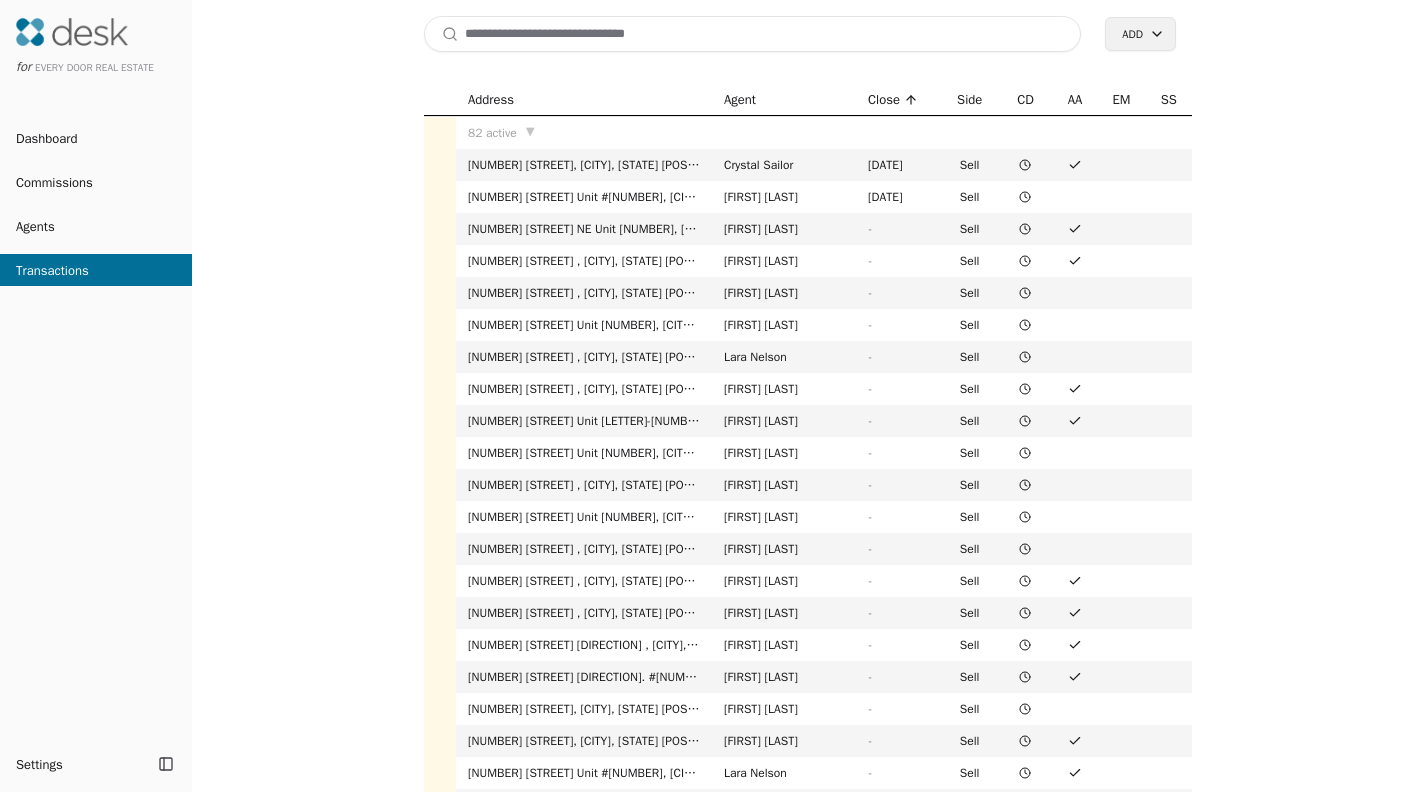 click on "[NUMBER] active ▼" at bounding box center [584, 133] 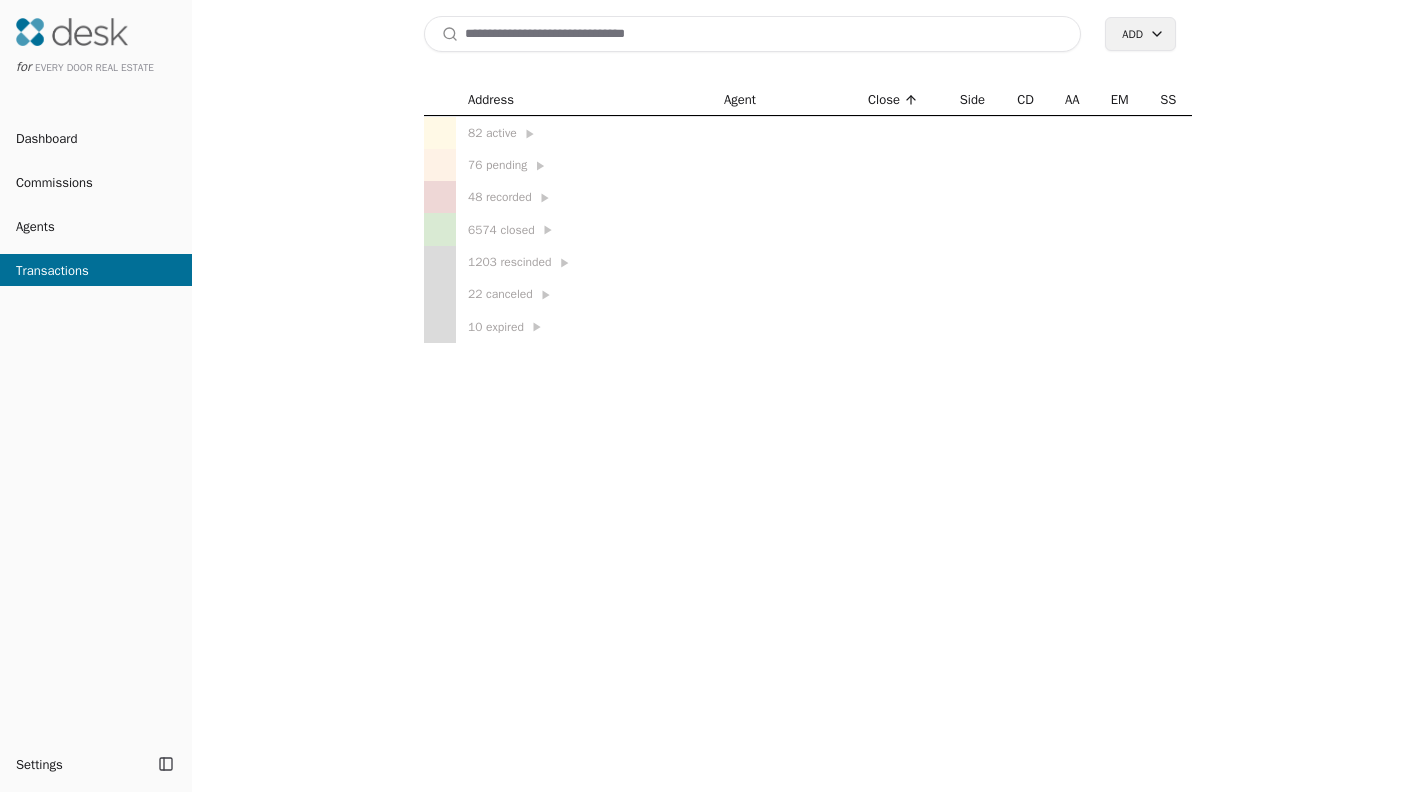 click on "▶" at bounding box center (530, 134) 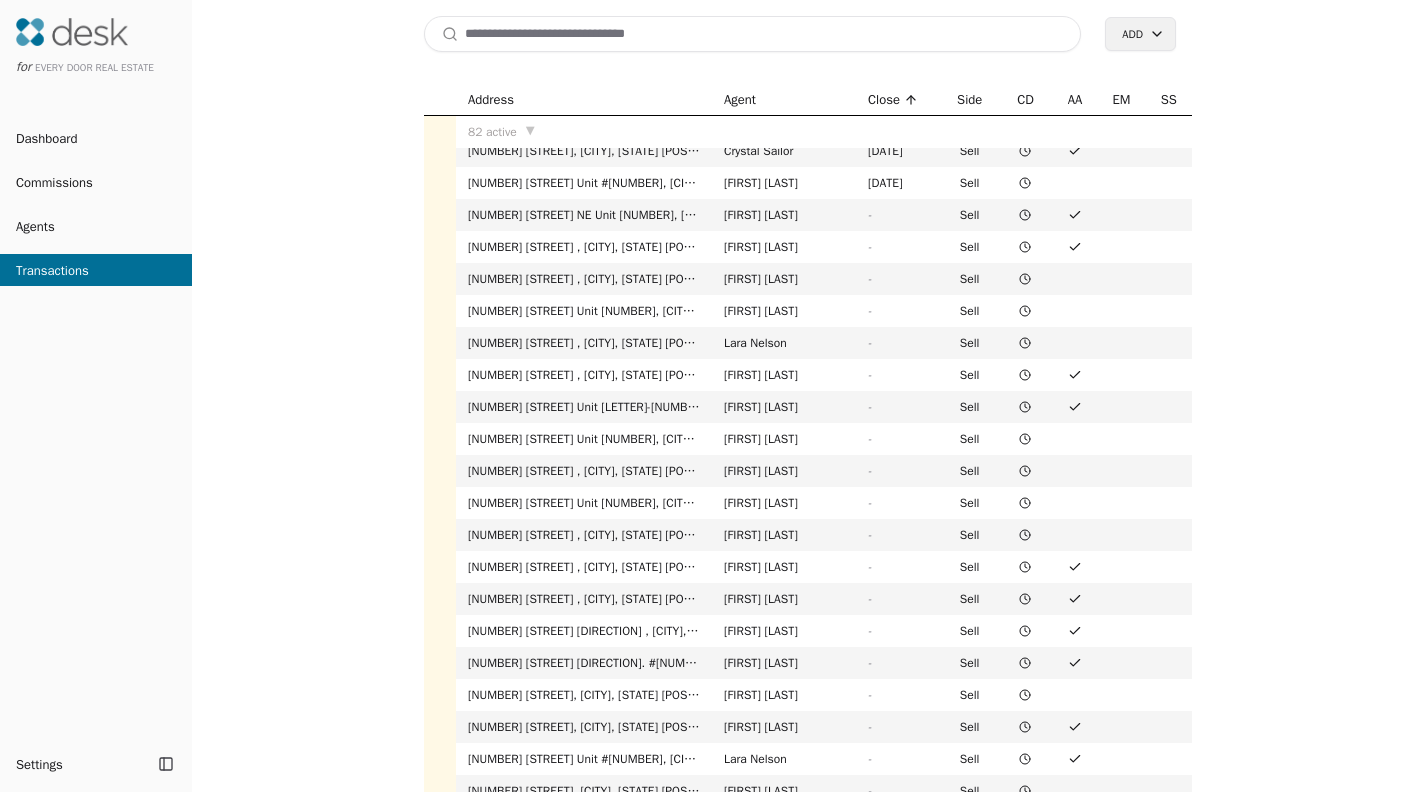 scroll, scrollTop: 0, scrollLeft: 0, axis: both 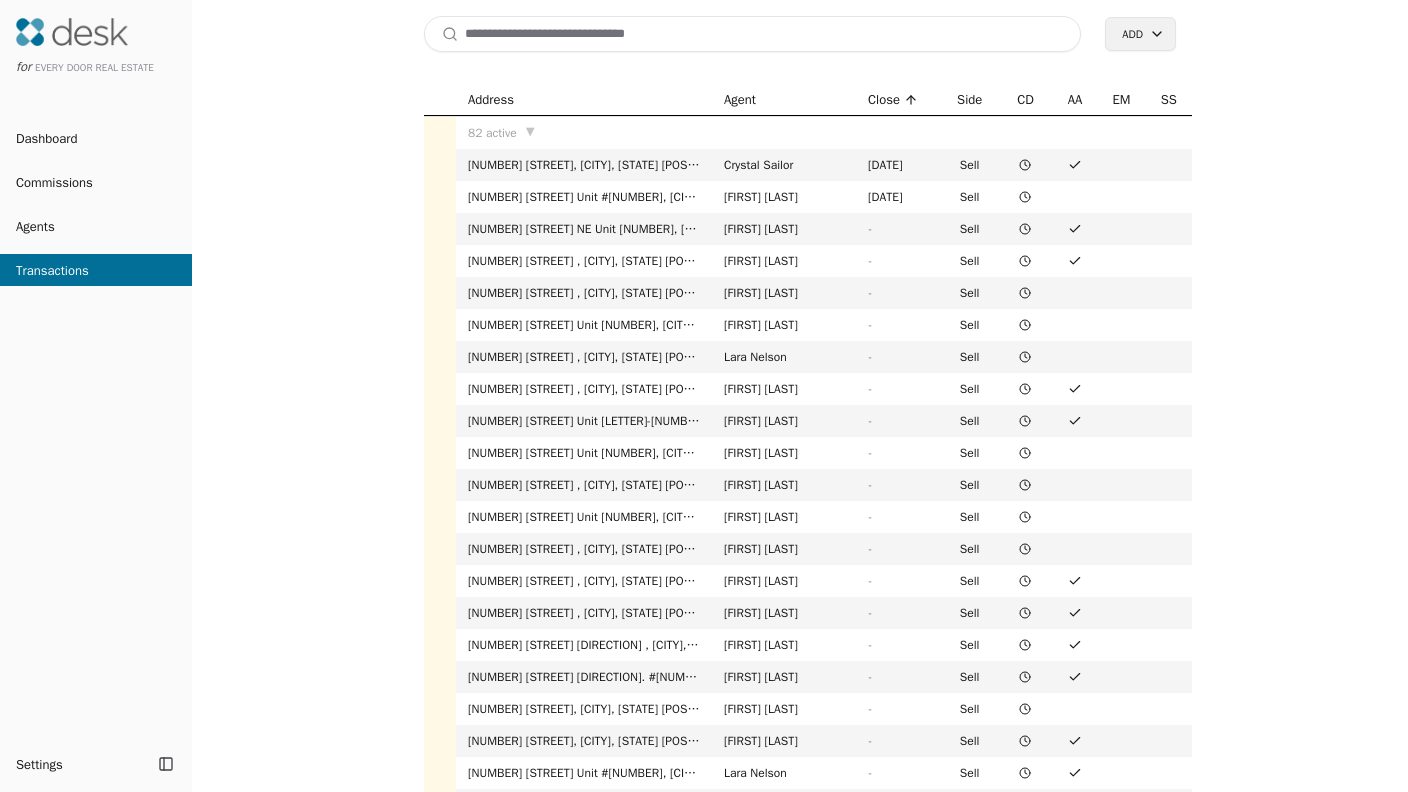 click at bounding box center (752, 34) 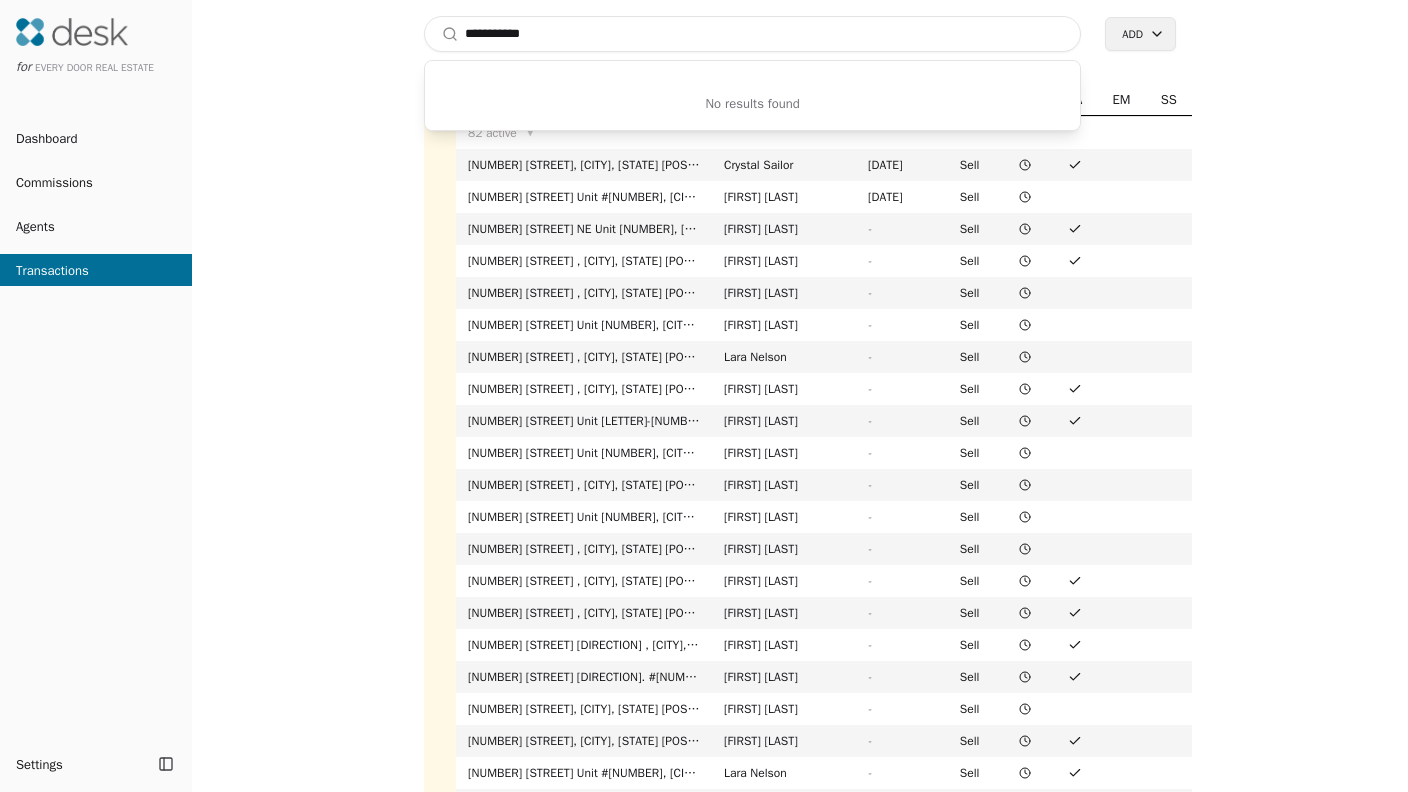 type on "**********" 